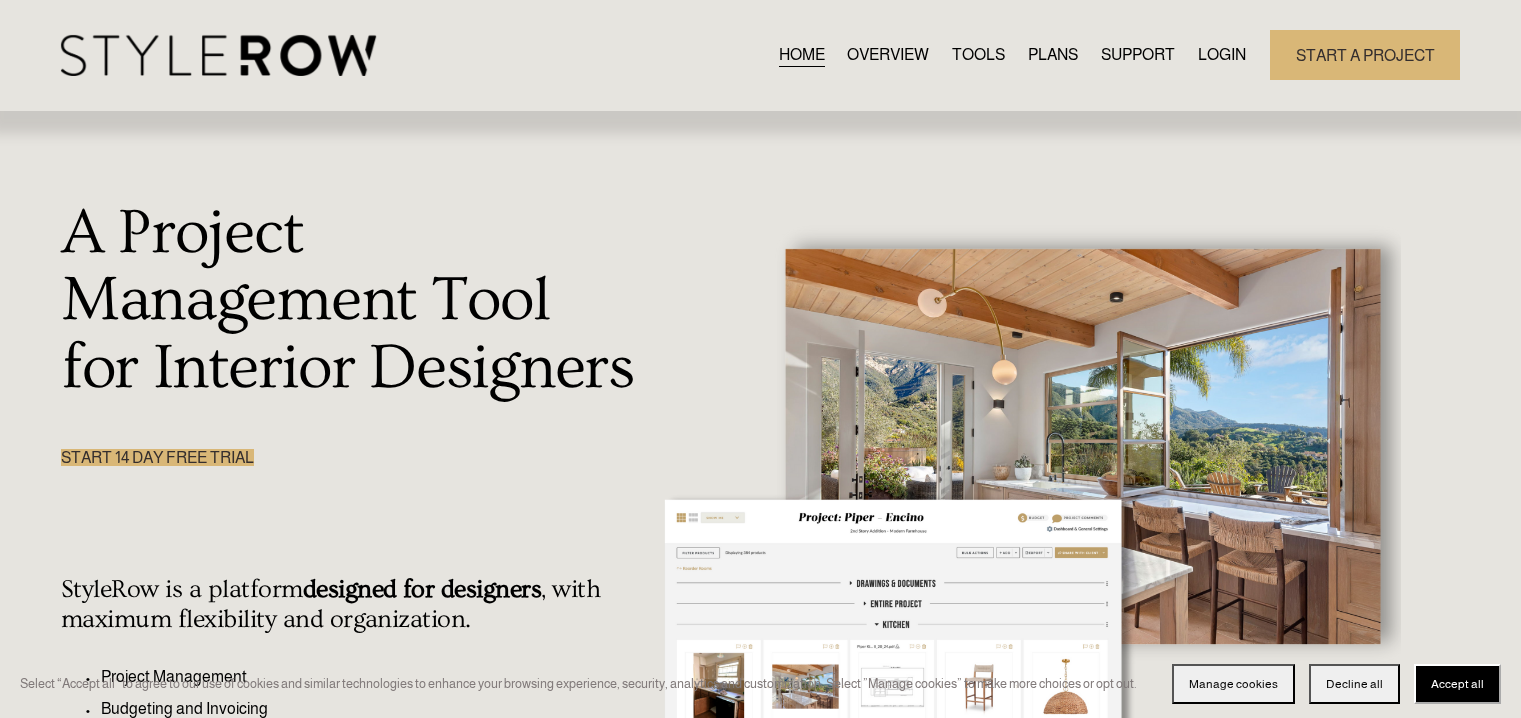 scroll, scrollTop: 0, scrollLeft: 0, axis: both 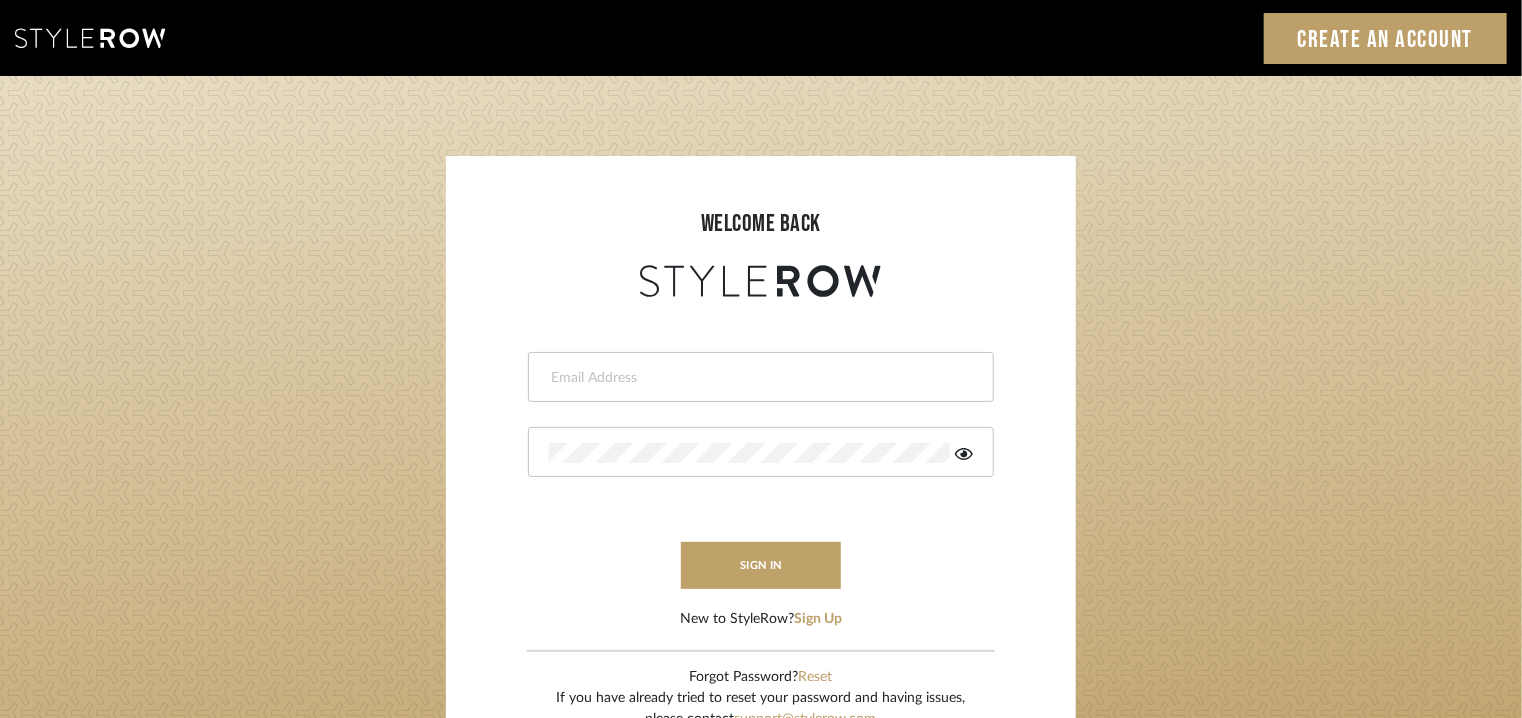 click on "This field is required This field is required  sign in   New to StyleRow?  Sign Up" at bounding box center [761, 466] 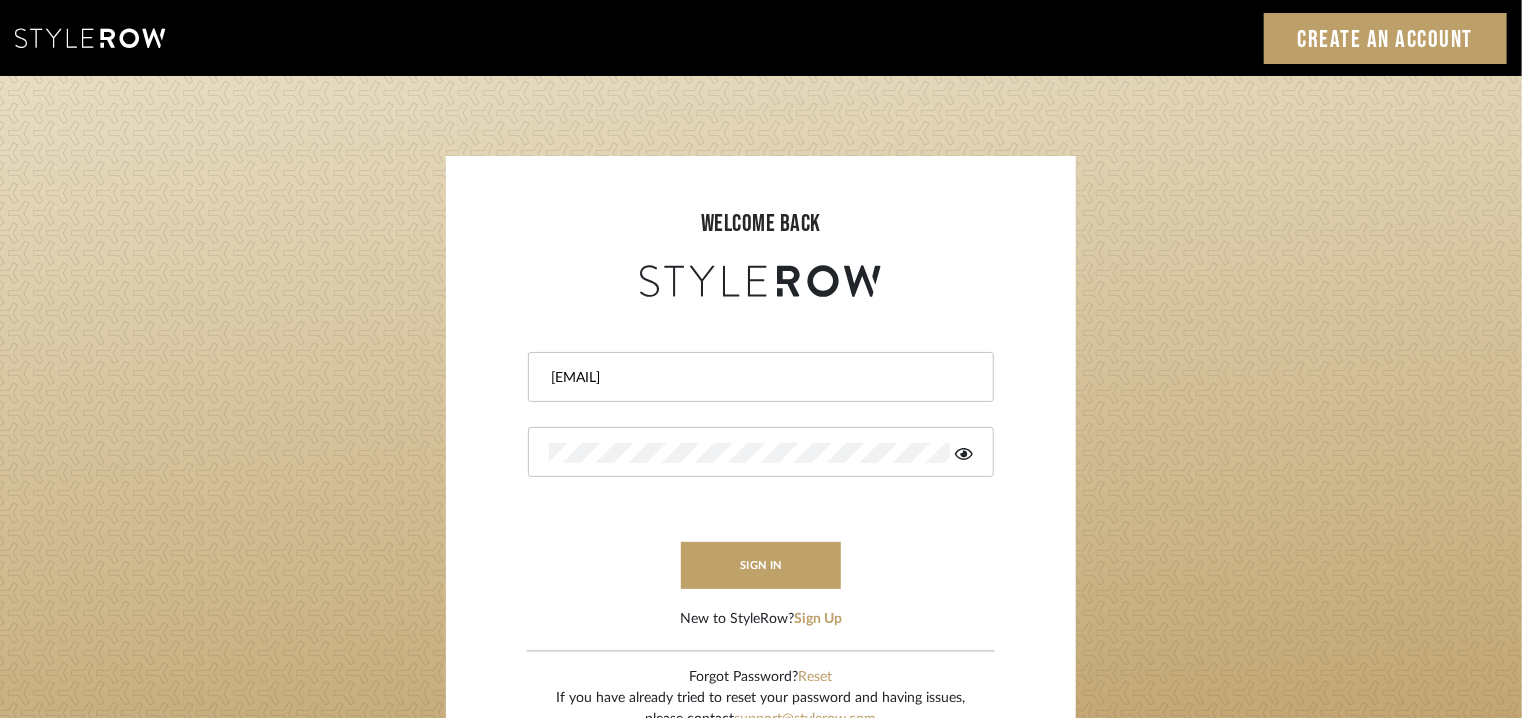 drag, startPoint x: 650, startPoint y: 377, endPoint x: 529, endPoint y: 377, distance: 121 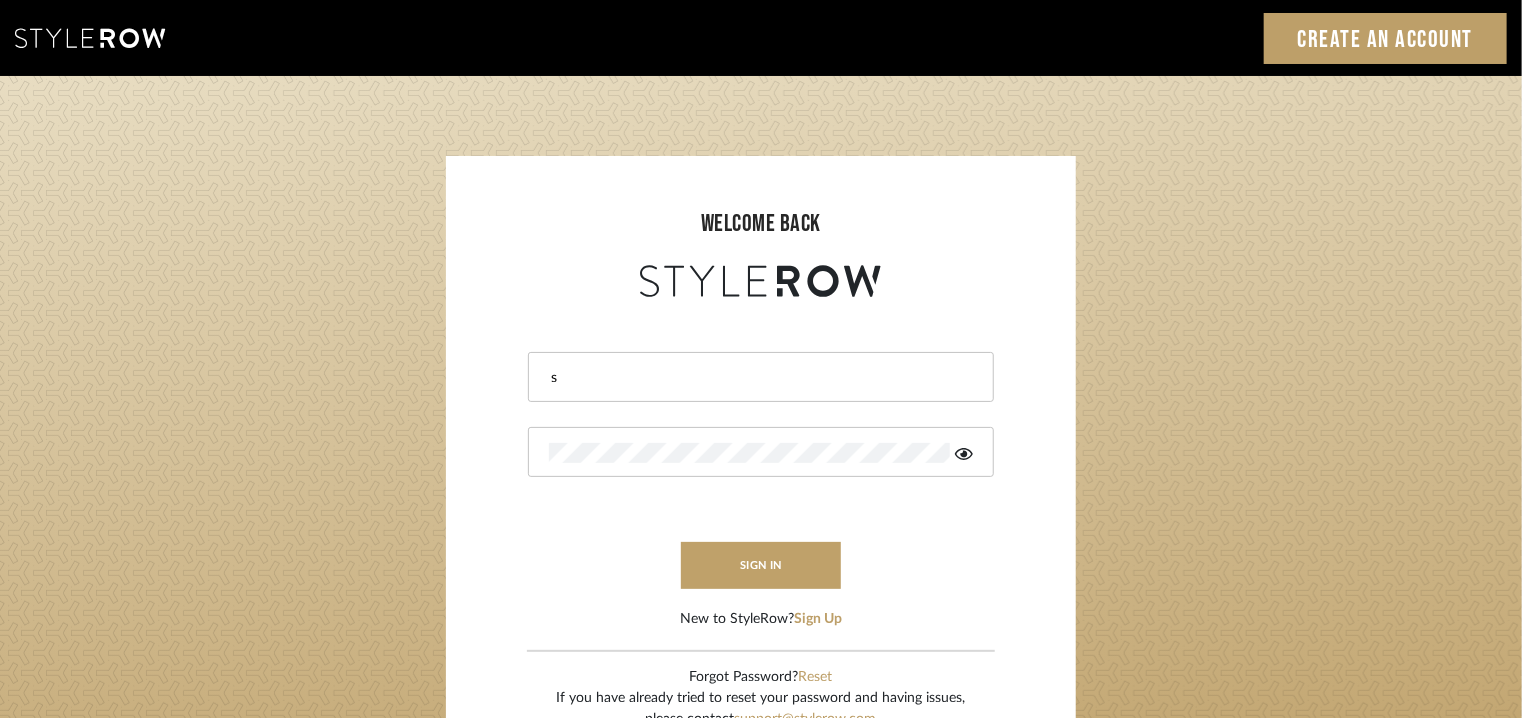type on "stylerowproducts@mancini-design.com" 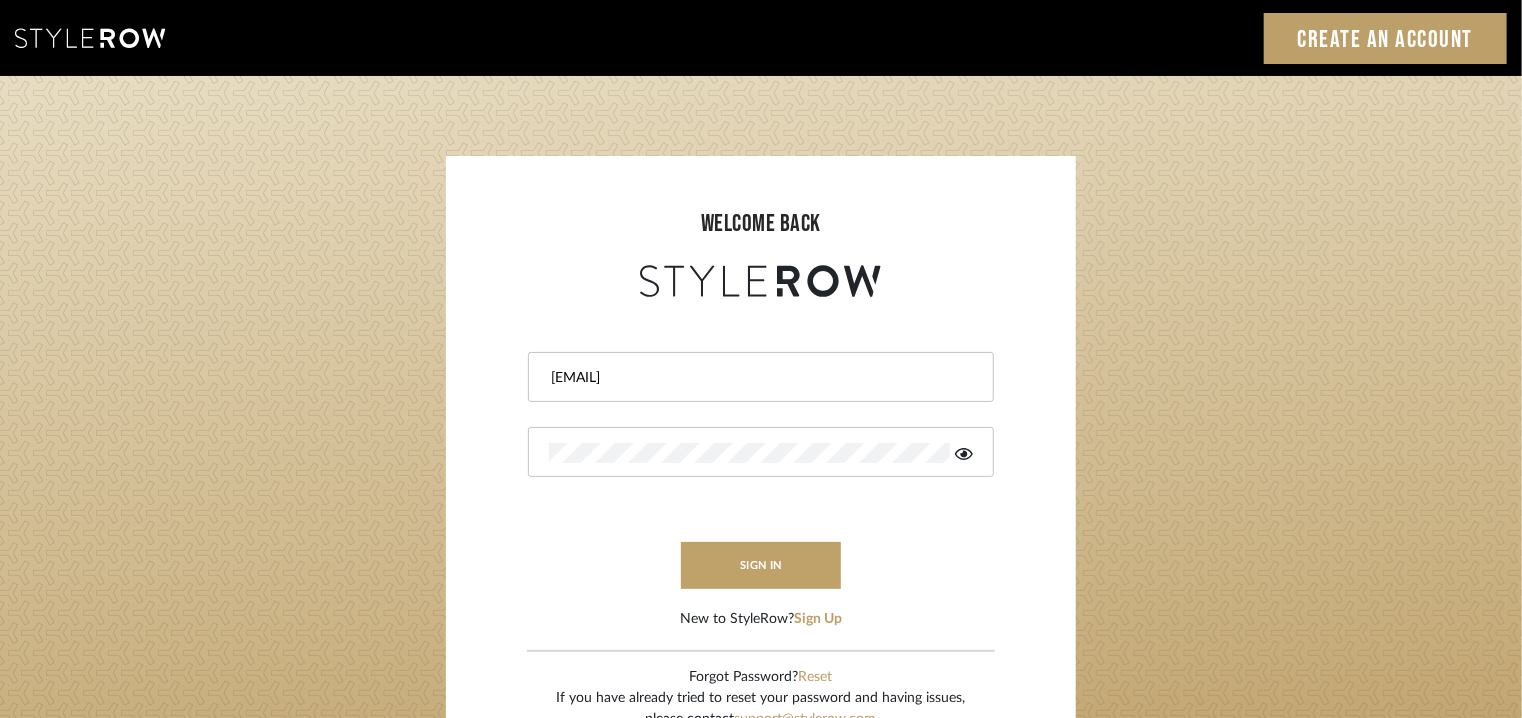 click at bounding box center (761, 452) 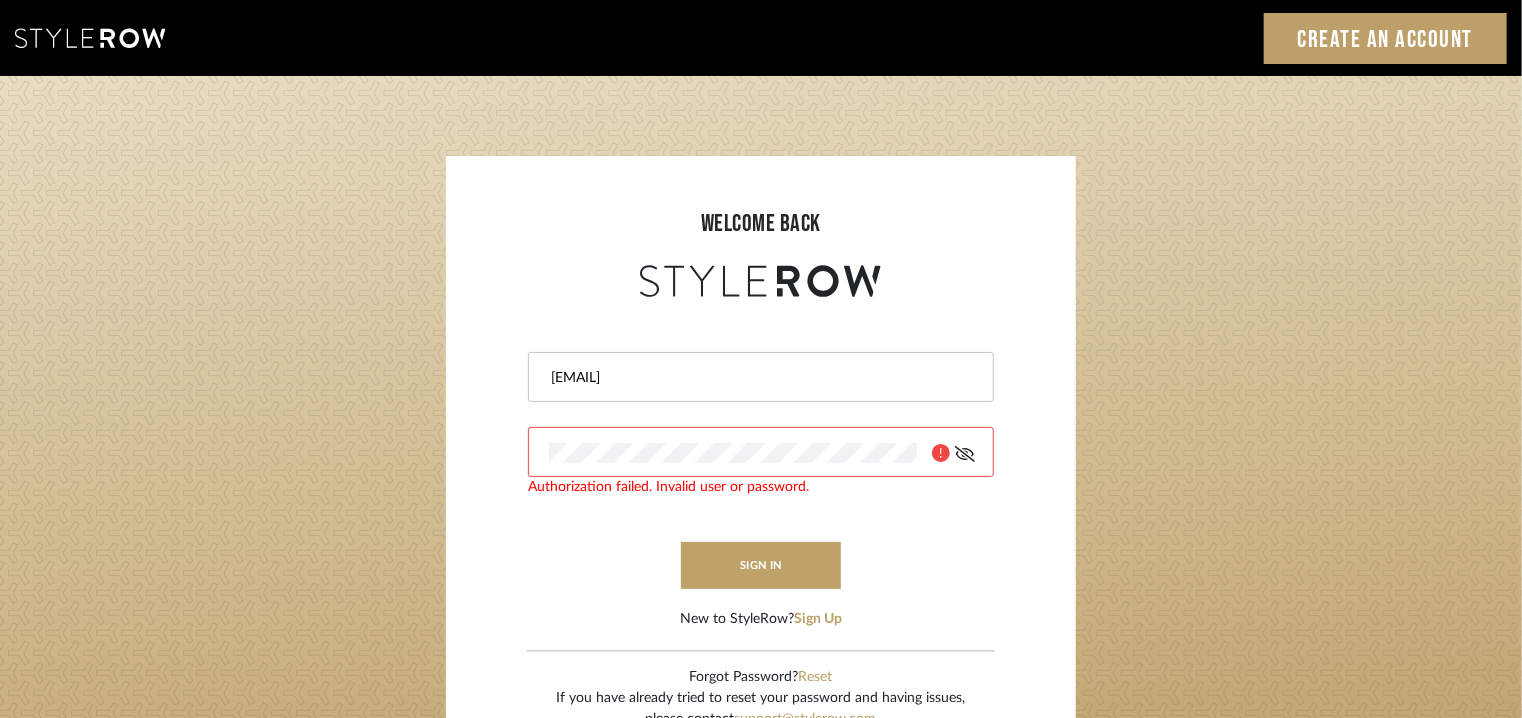 click on "welcome back stylerowproducts@mancini-design.com Authorization failed. Invalid user or password.  sign in   New to StyleRow?  Sign Up  Forgot Password?  Reset  If you have already tried to reset your password and having issues,  please contact  support@stylerow.com LOADING" at bounding box center [761, 438] 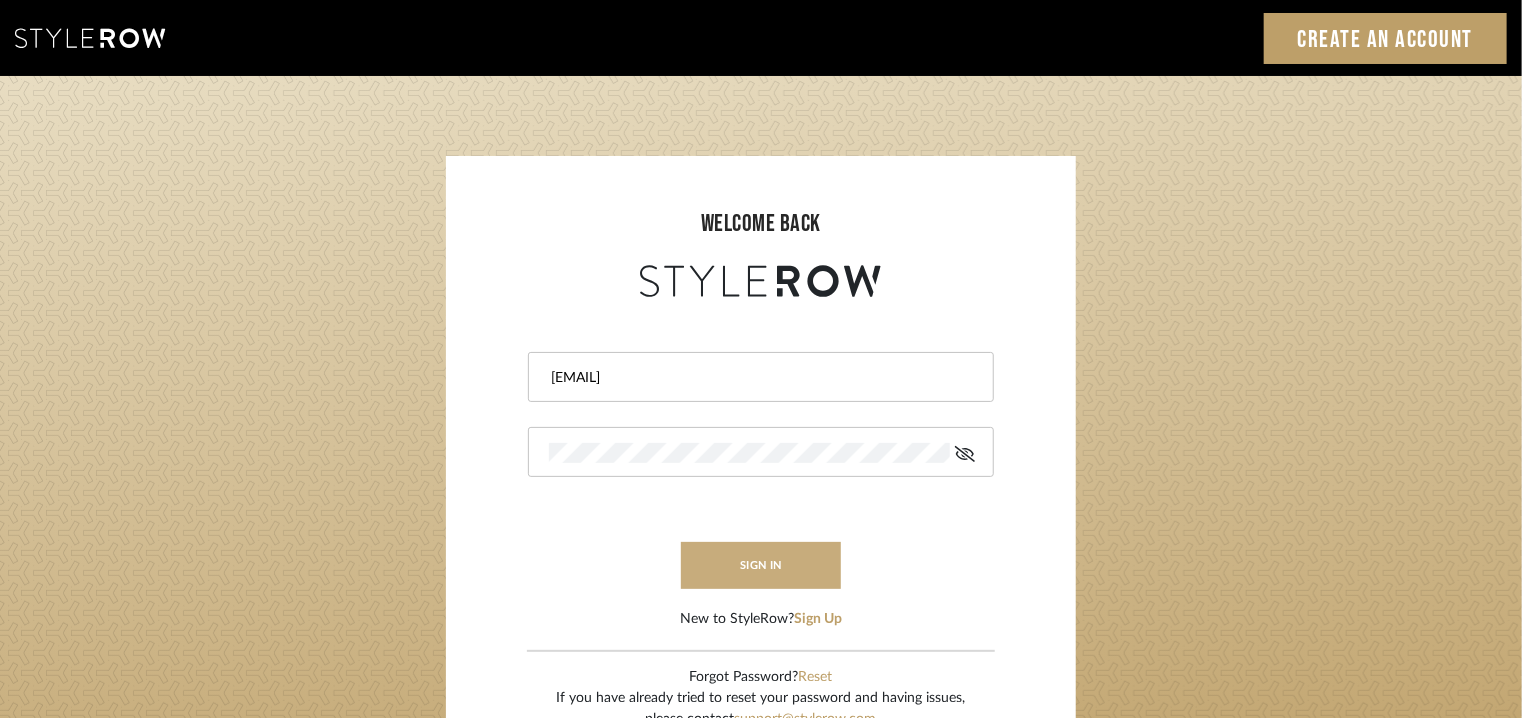click on "sign in" at bounding box center [761, 565] 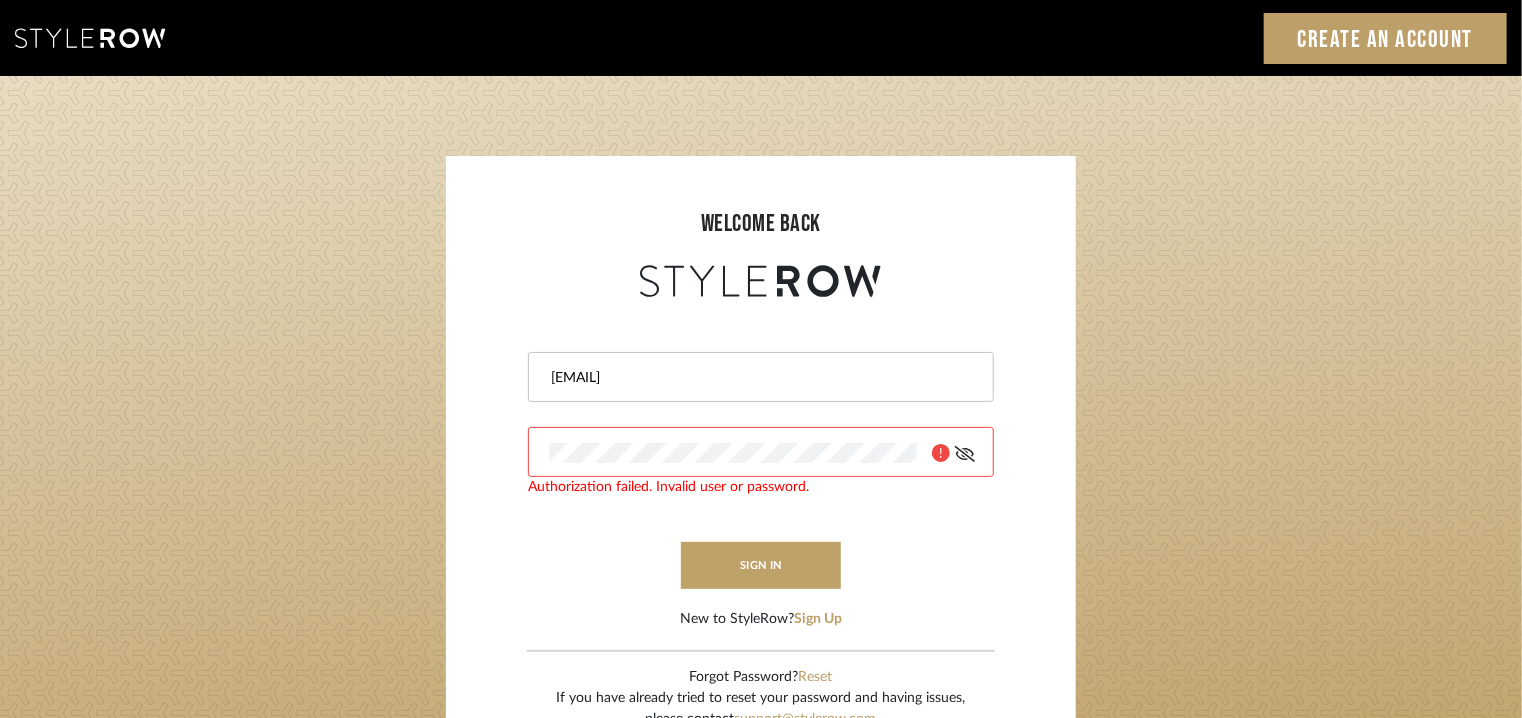 click on "stylerowproducts@mancini-design.com Authorization failed. Invalid user or password.  sign in   New to StyleRow?  Sign Up" at bounding box center (761, 466) 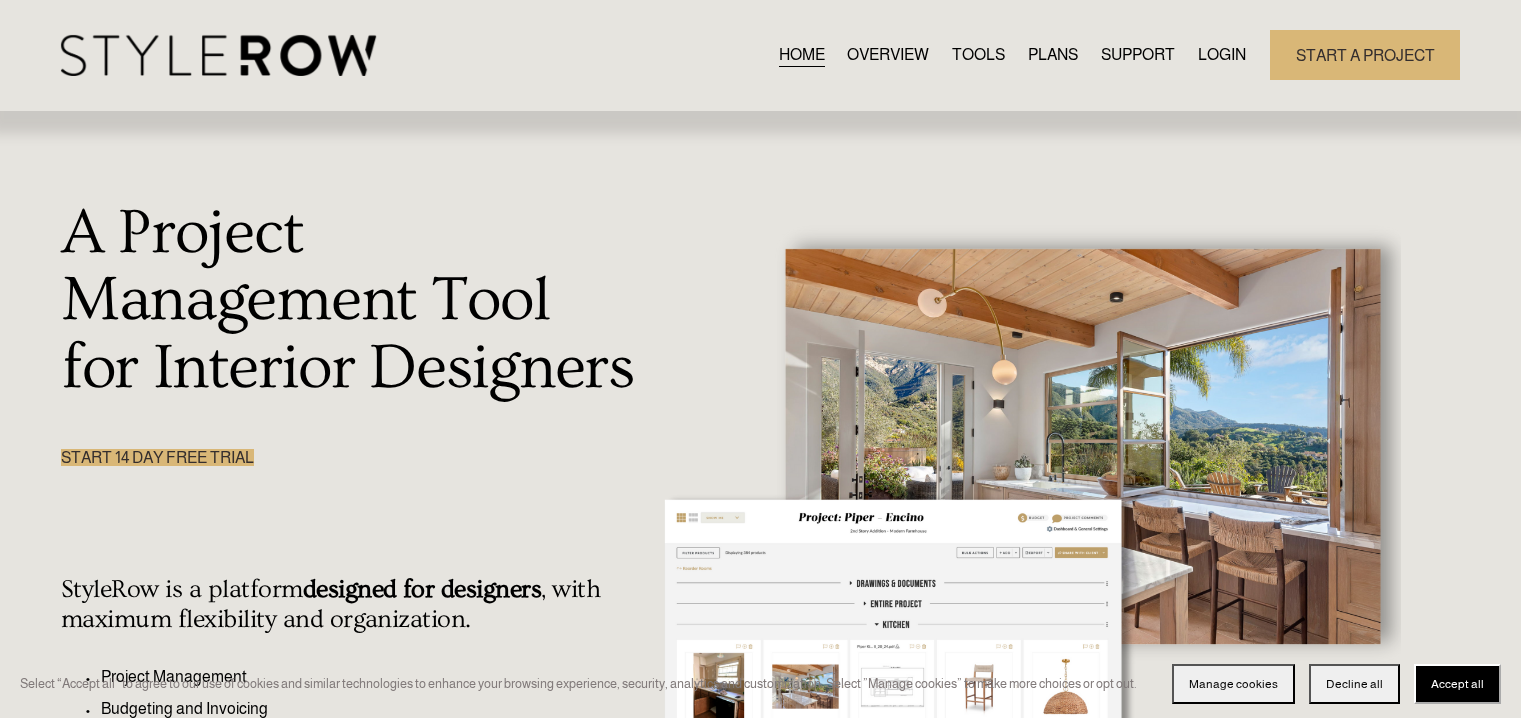 scroll, scrollTop: 0, scrollLeft: 0, axis: both 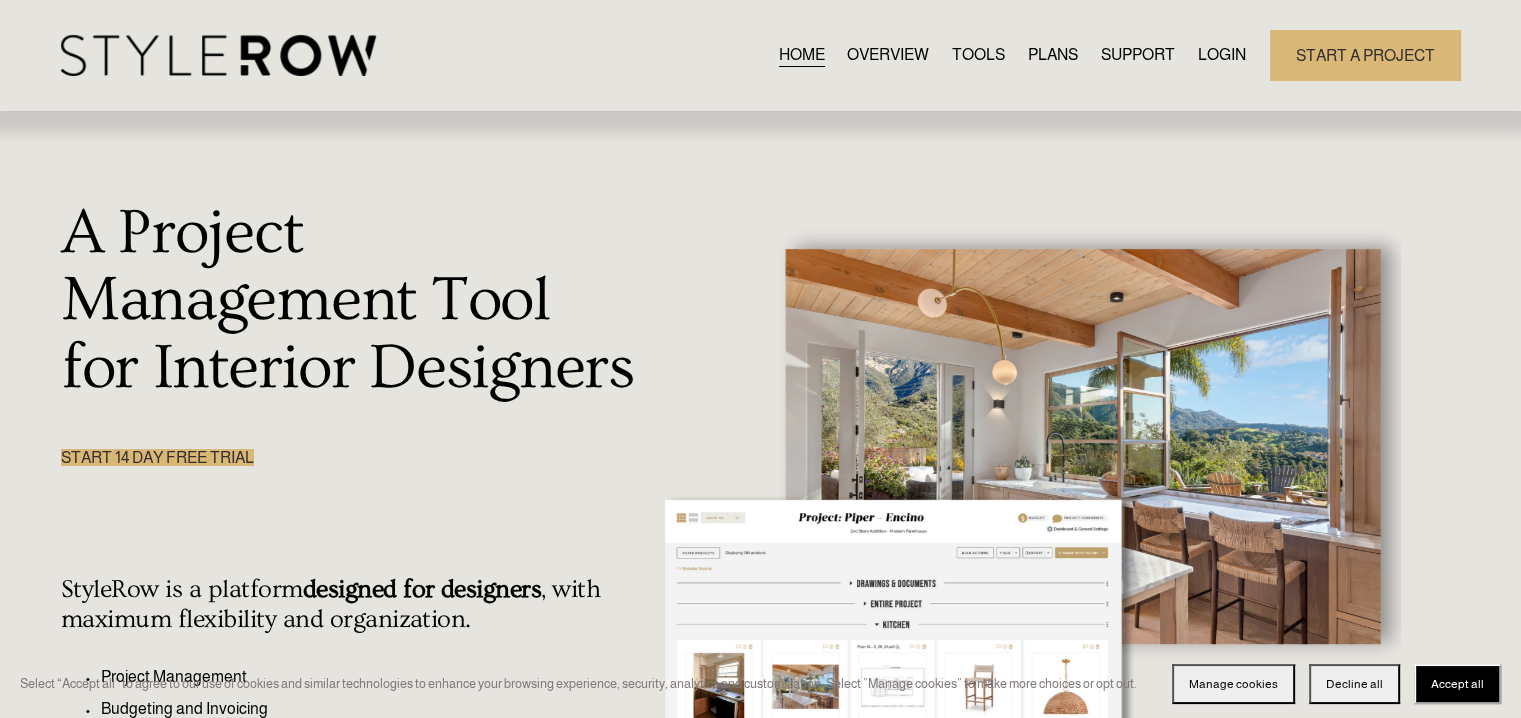 click on "LOGIN" at bounding box center (1222, 55) 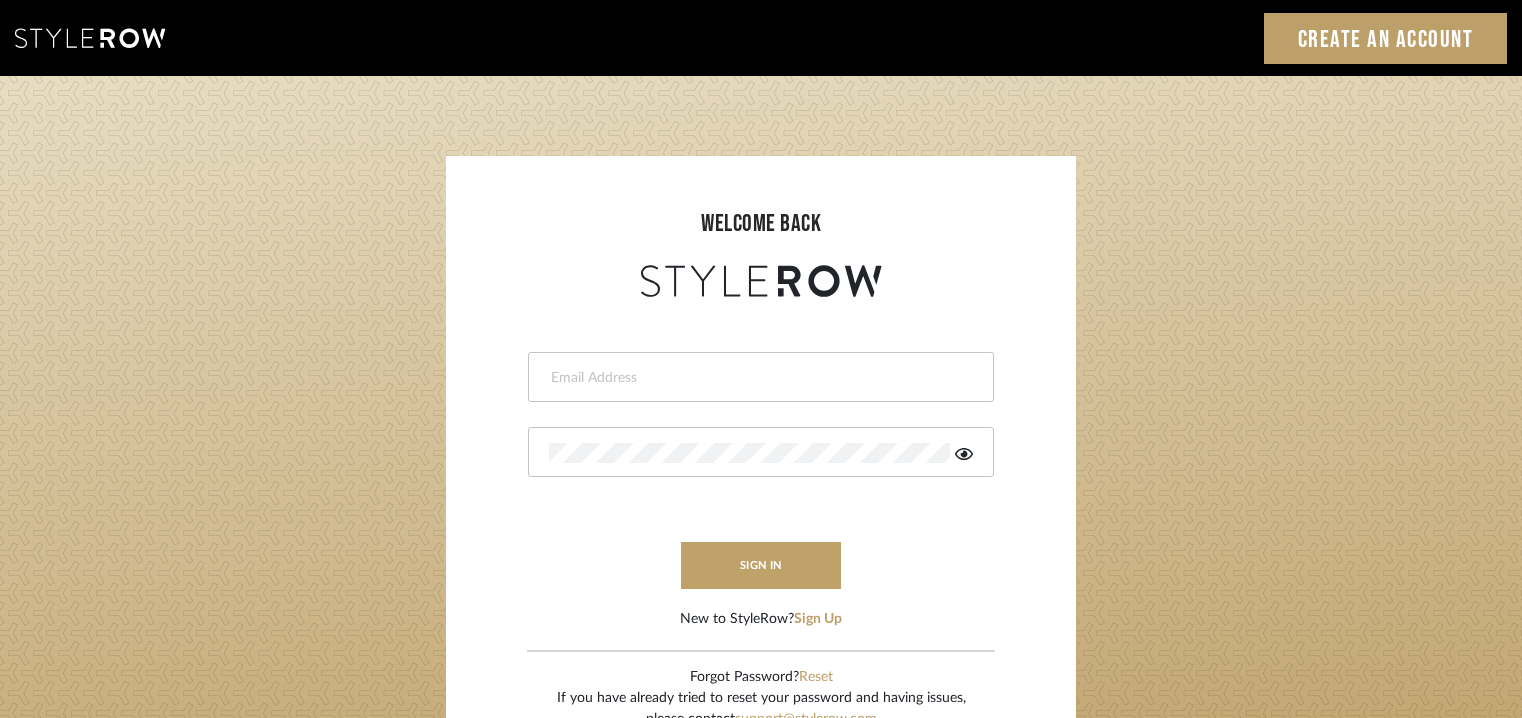 scroll, scrollTop: 0, scrollLeft: 0, axis: both 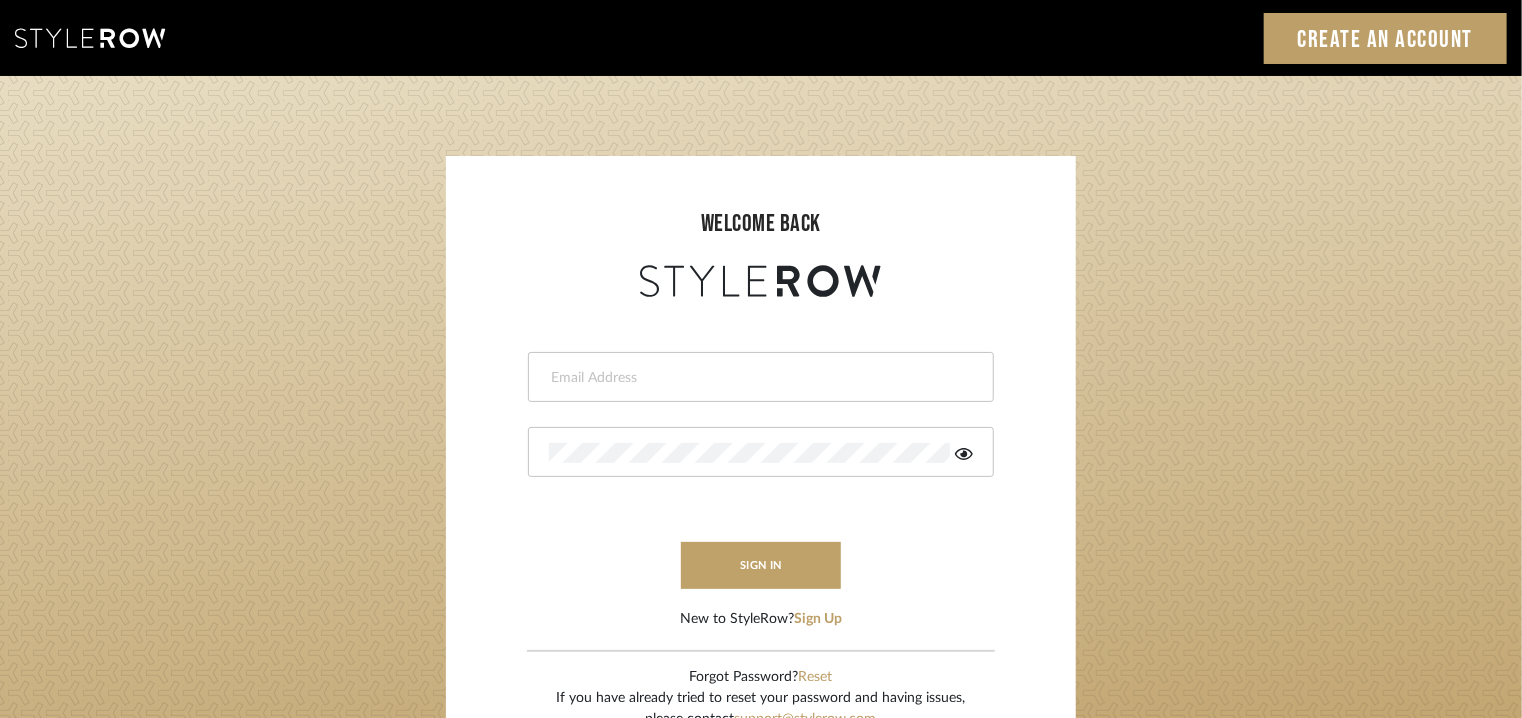 click at bounding box center (758, 378) 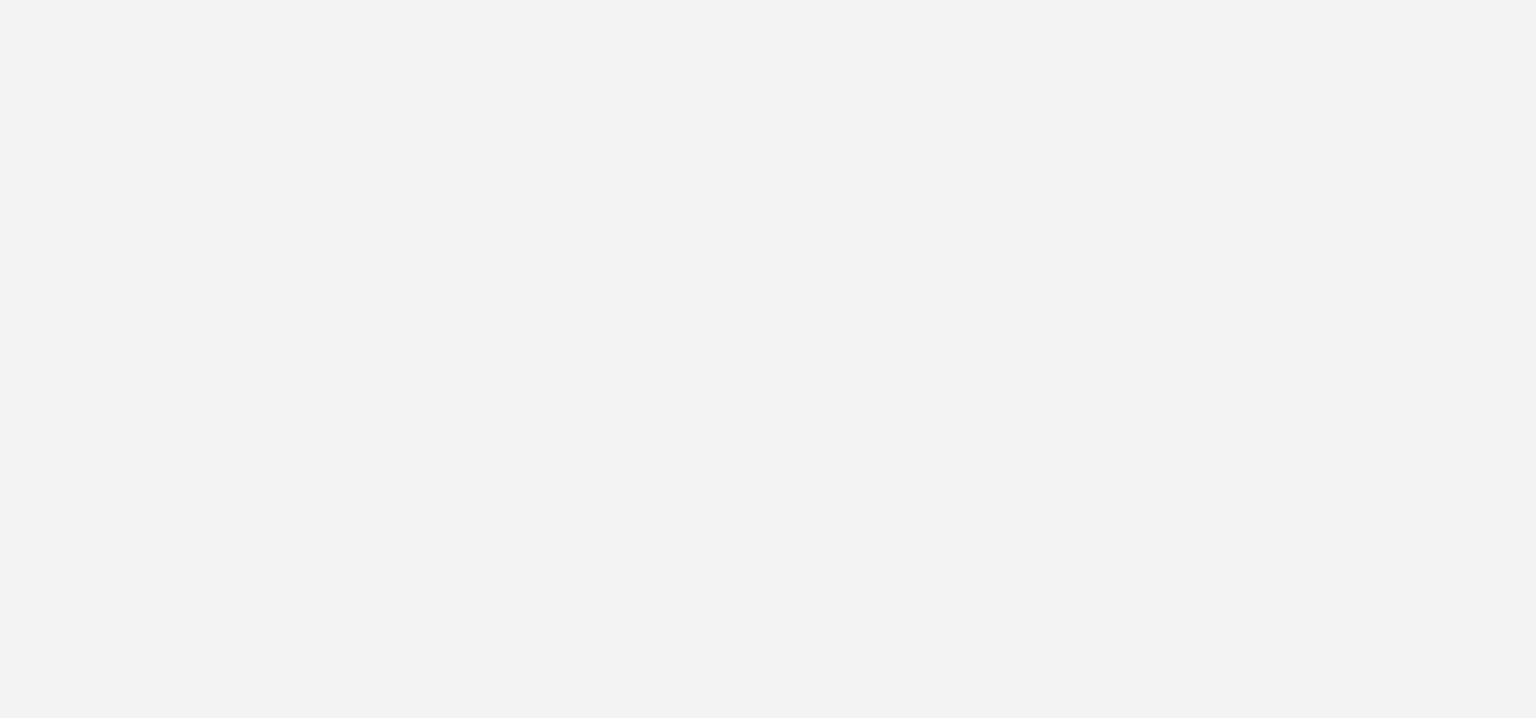 scroll, scrollTop: 0, scrollLeft: 0, axis: both 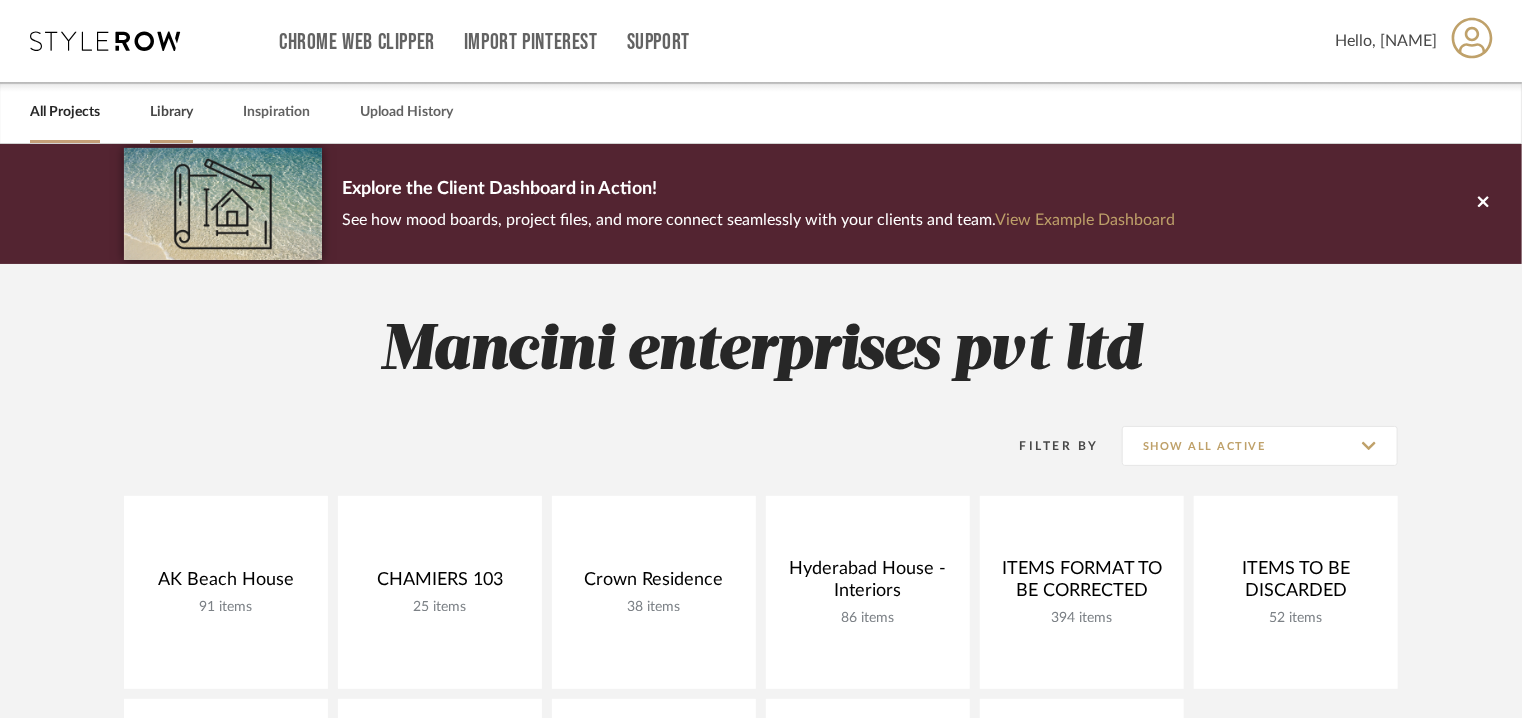 click on "Library" at bounding box center [171, 112] 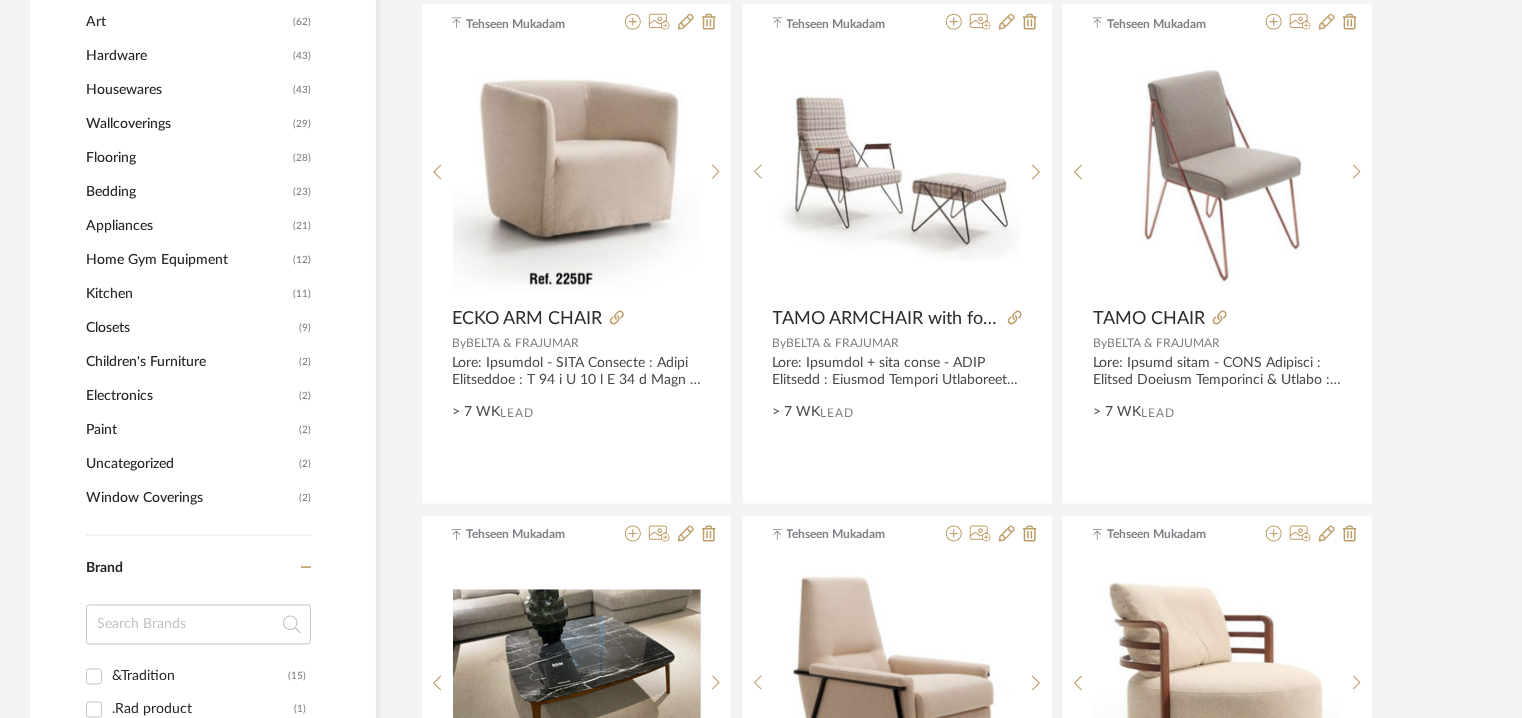 scroll, scrollTop: 2100, scrollLeft: 0, axis: vertical 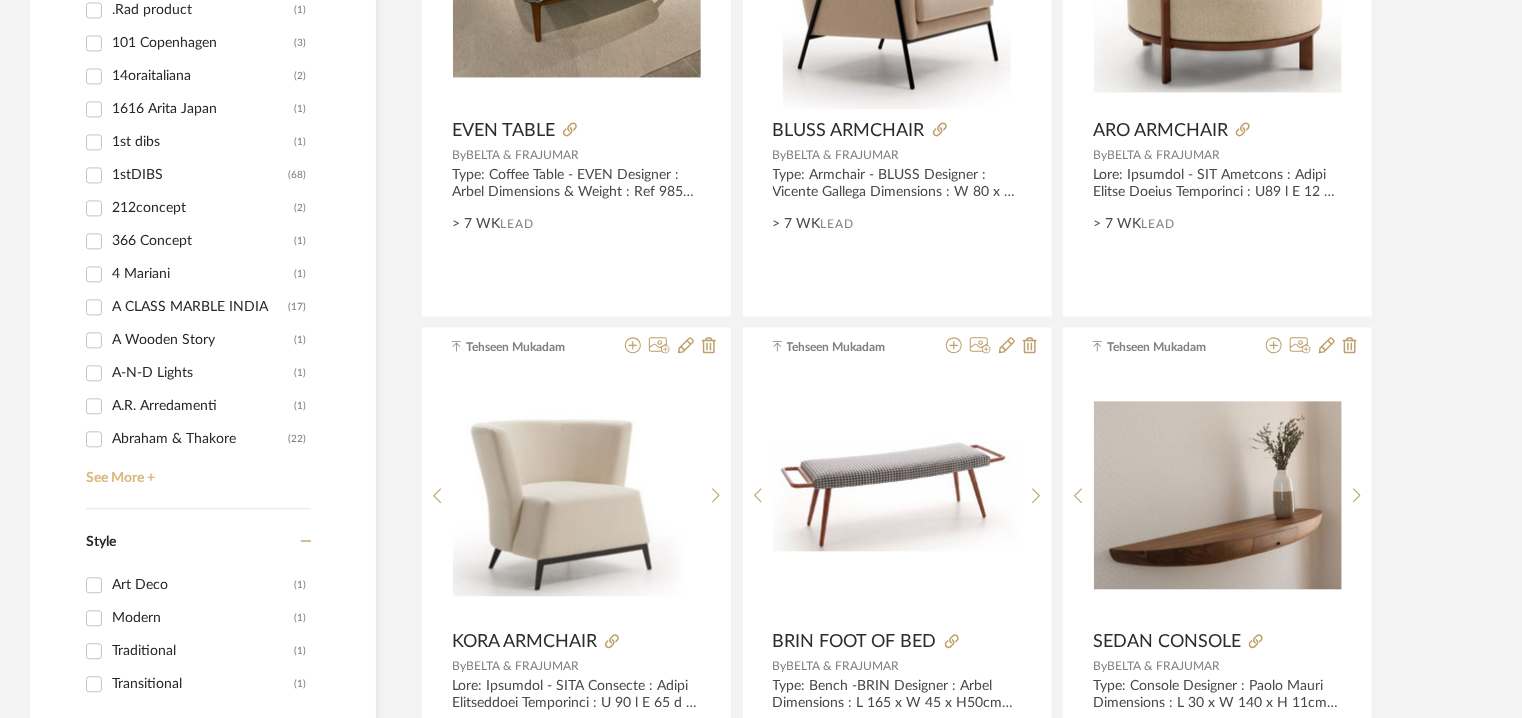 drag, startPoint x: 116, startPoint y: 469, endPoint x: 116, endPoint y: 398, distance: 71 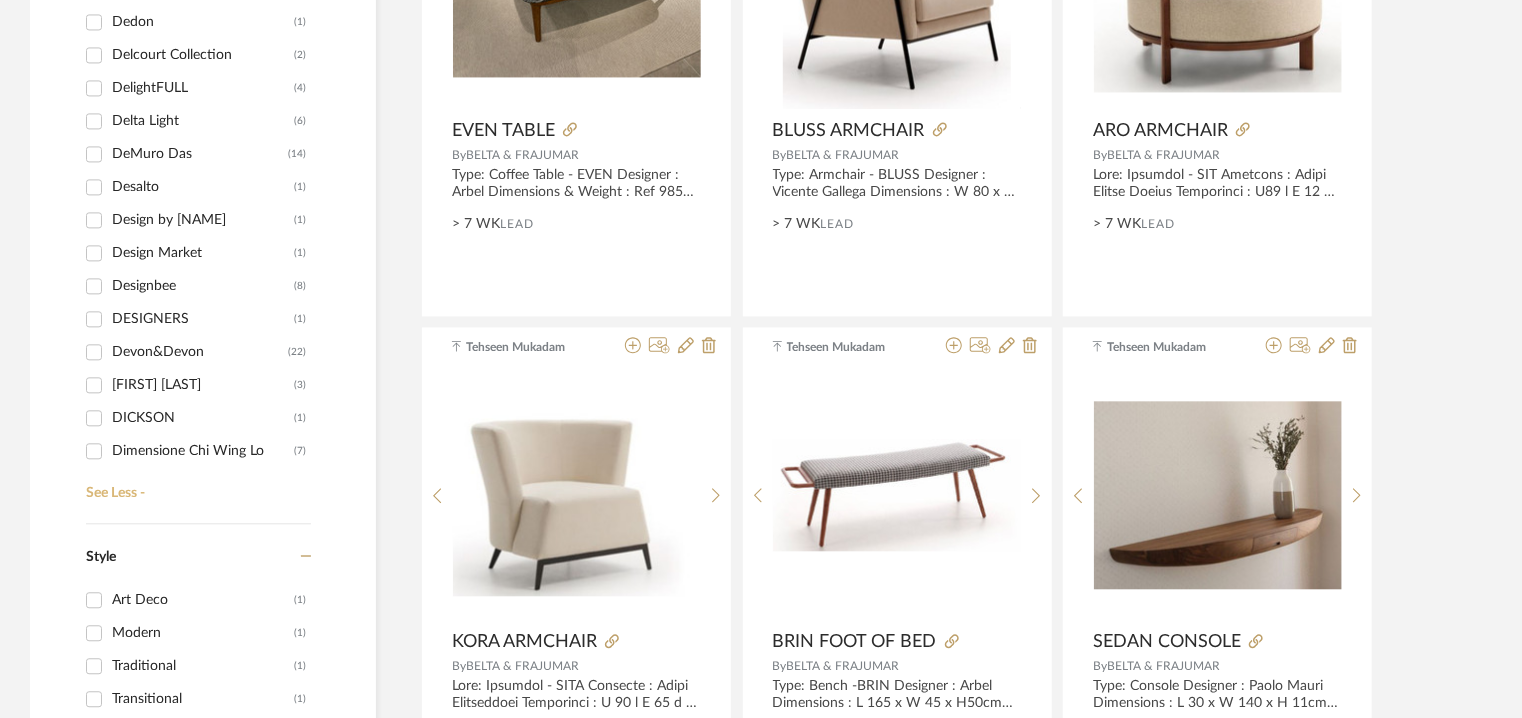 scroll, scrollTop: 8700, scrollLeft: 0, axis: vertical 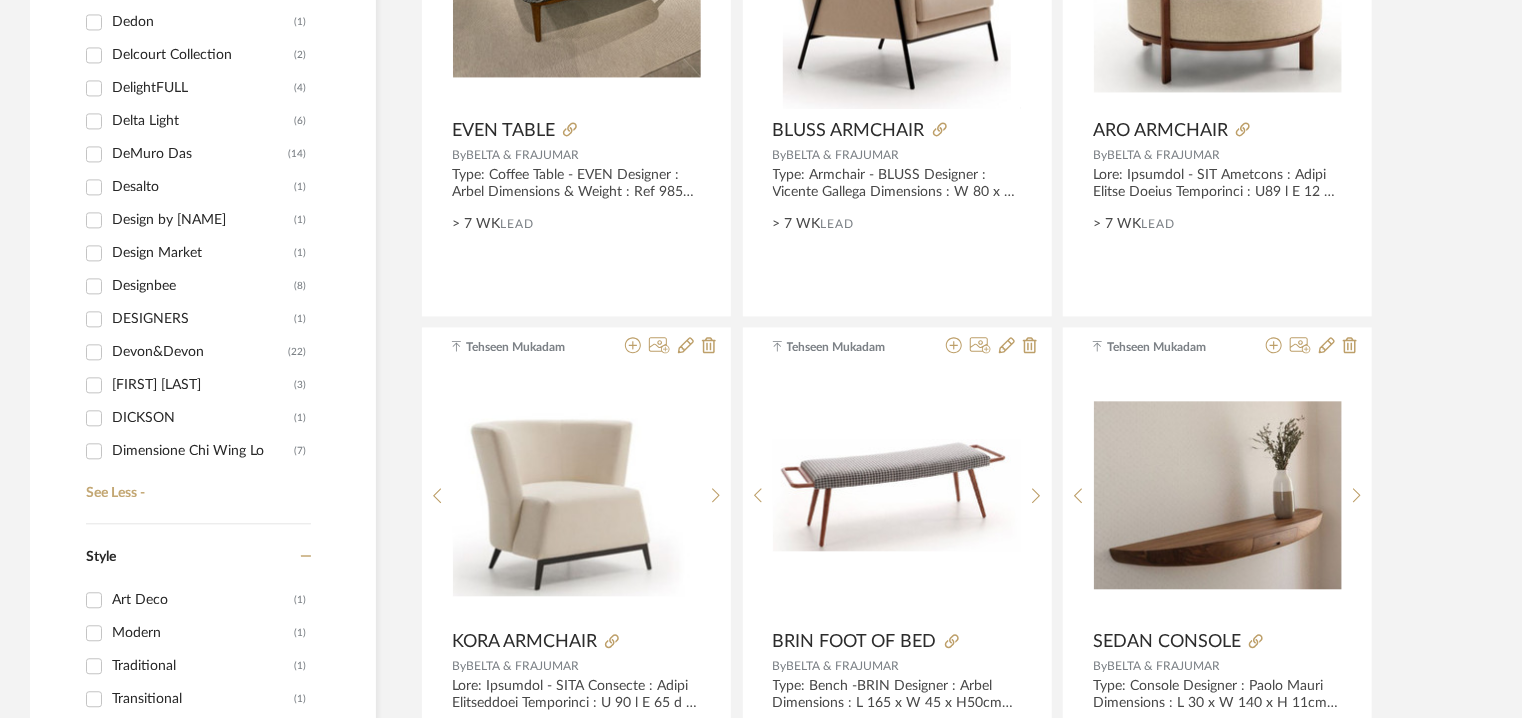 click on "DeMuro Das" at bounding box center [200, 154] 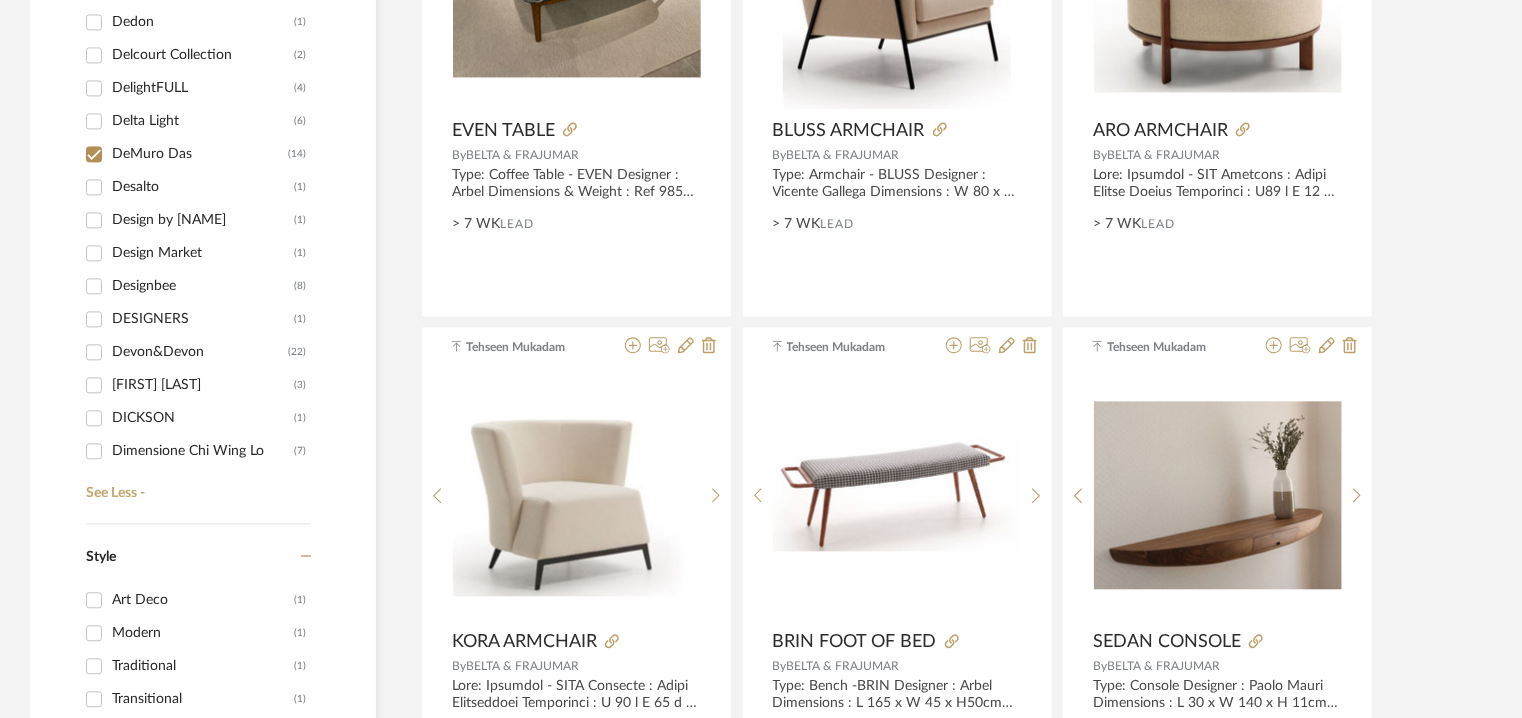 checkbox on "true" 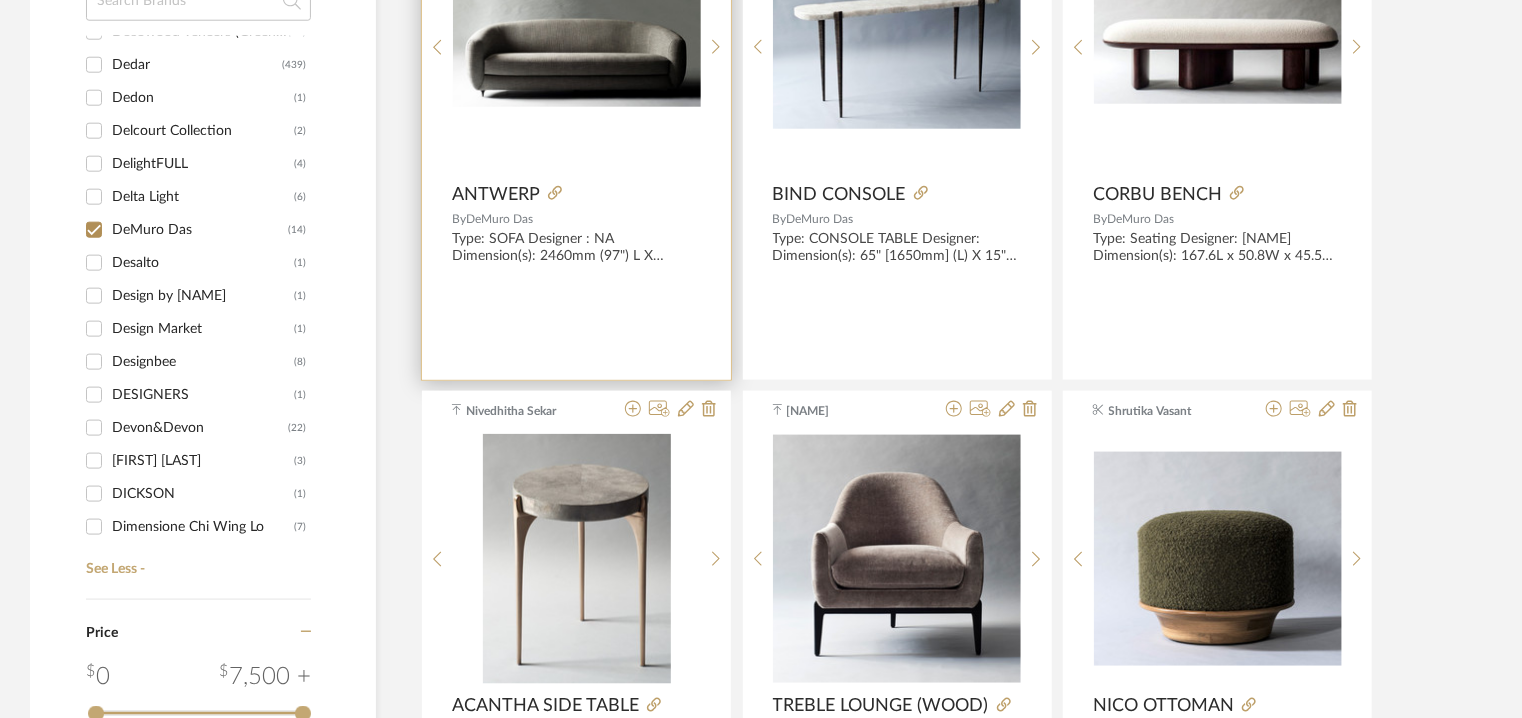 scroll, scrollTop: 1148, scrollLeft: 0, axis: vertical 